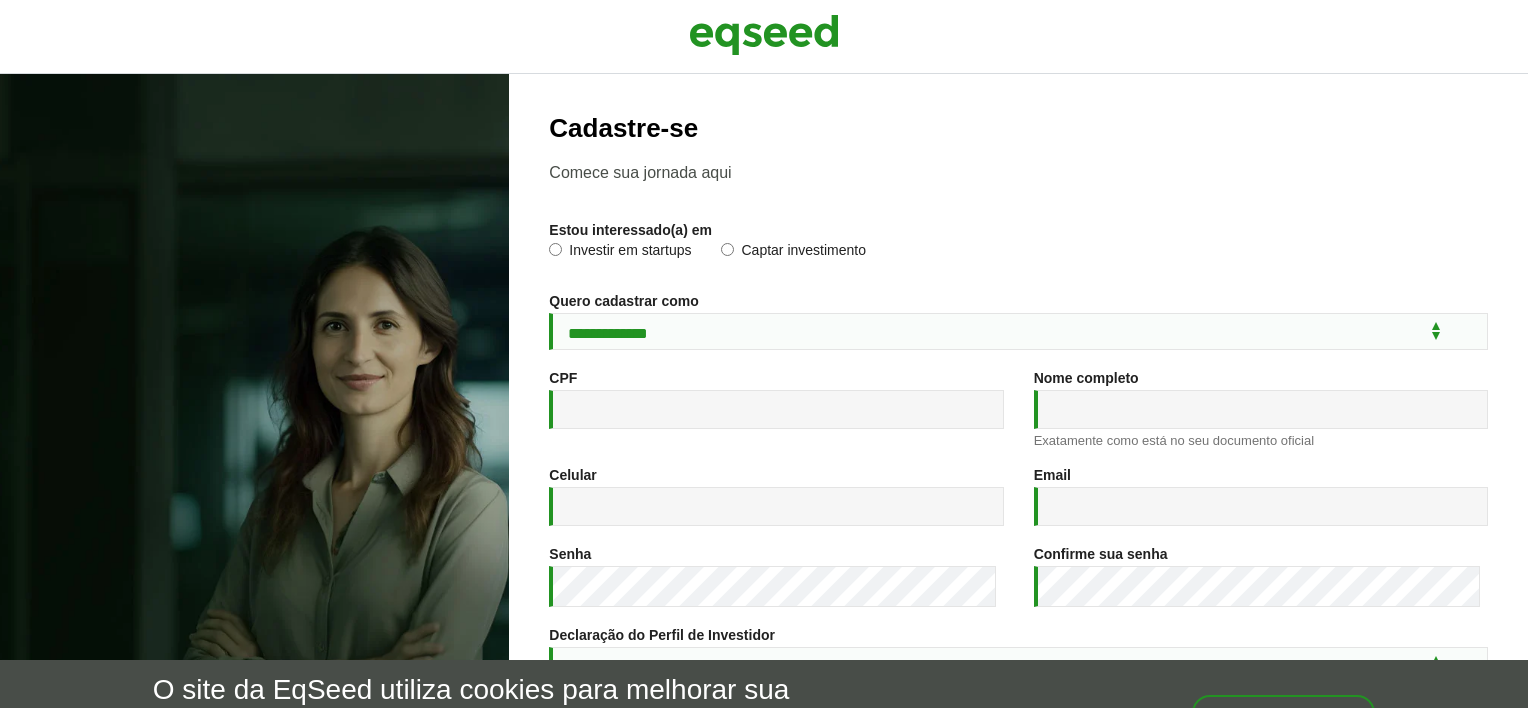 scroll, scrollTop: 0, scrollLeft: 0, axis: both 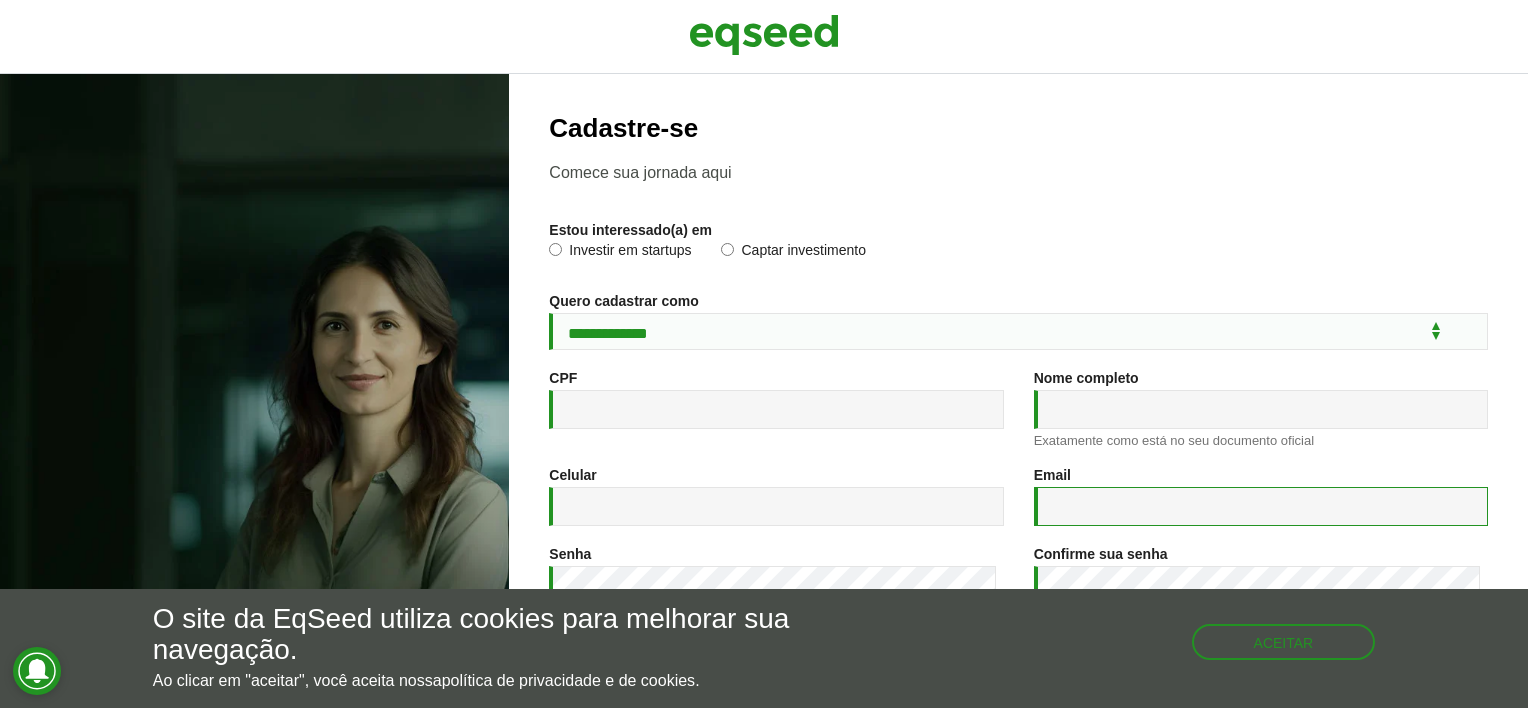 type on "**********" 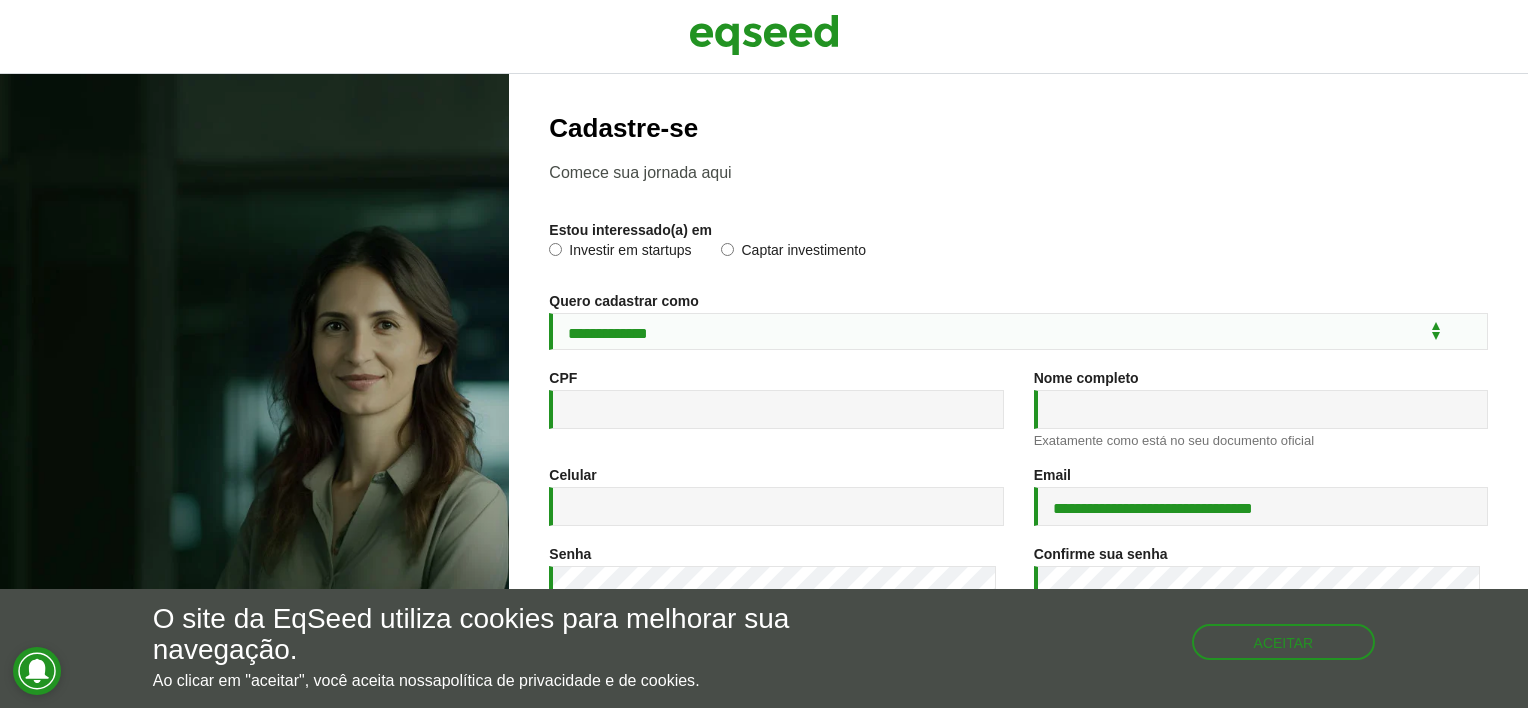 drag, startPoint x: 1248, startPoint y: 35, endPoint x: 1208, endPoint y: 33, distance: 40.04997 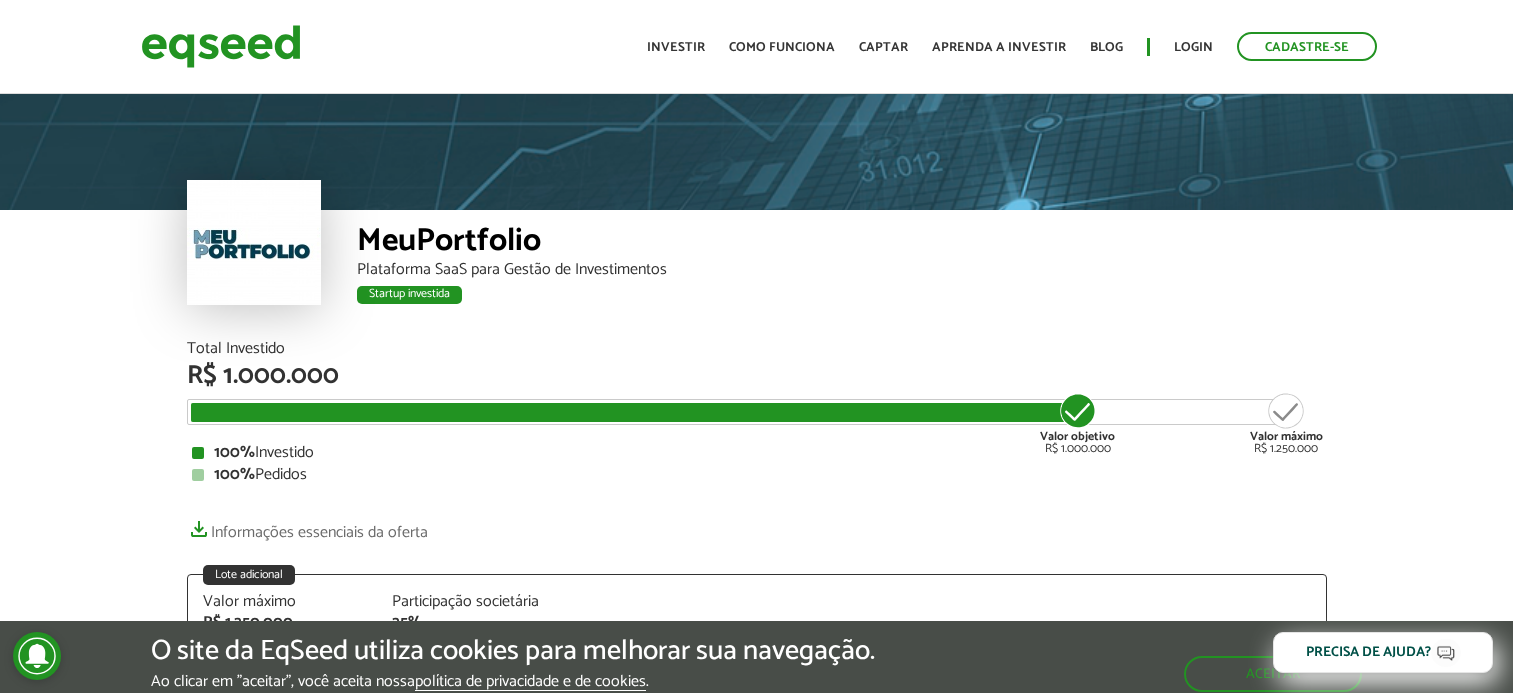 scroll, scrollTop: 0, scrollLeft: 0, axis: both 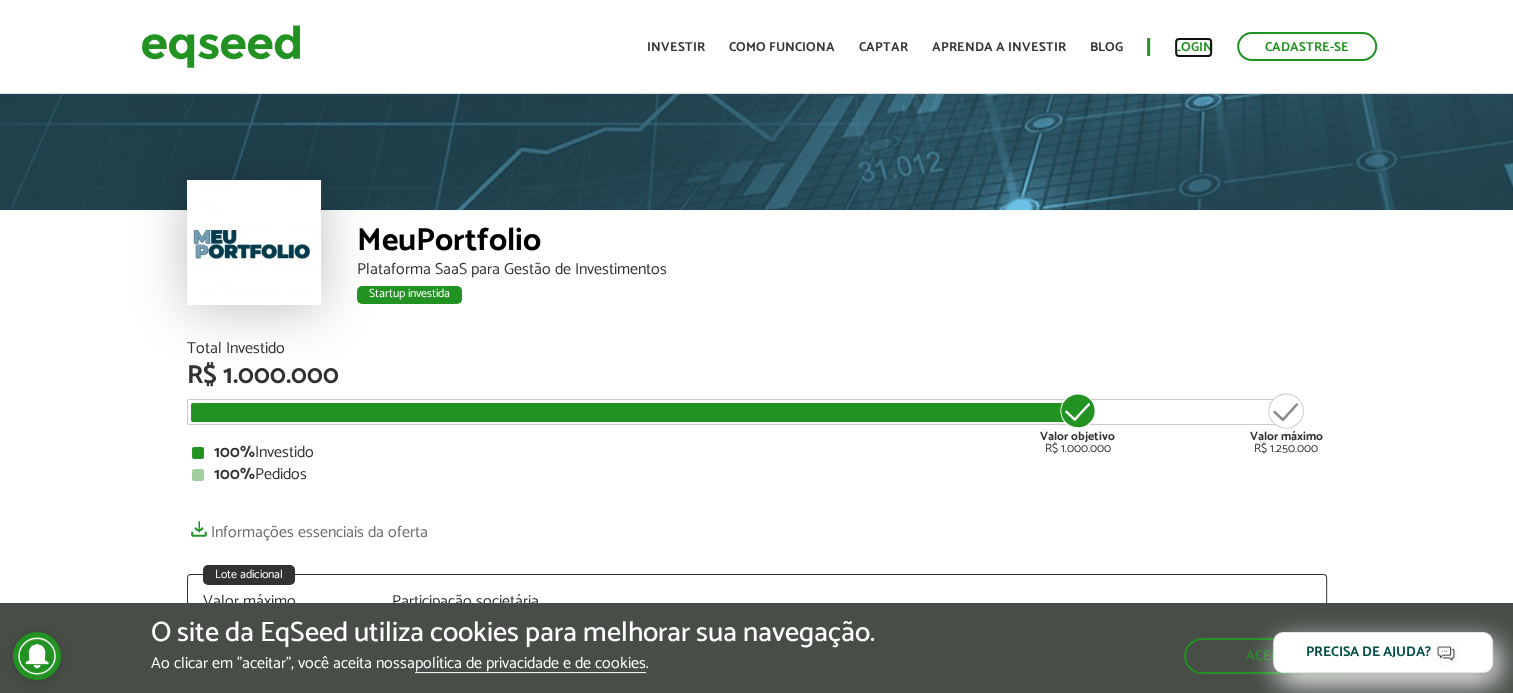 click on "Login" at bounding box center [1193, 47] 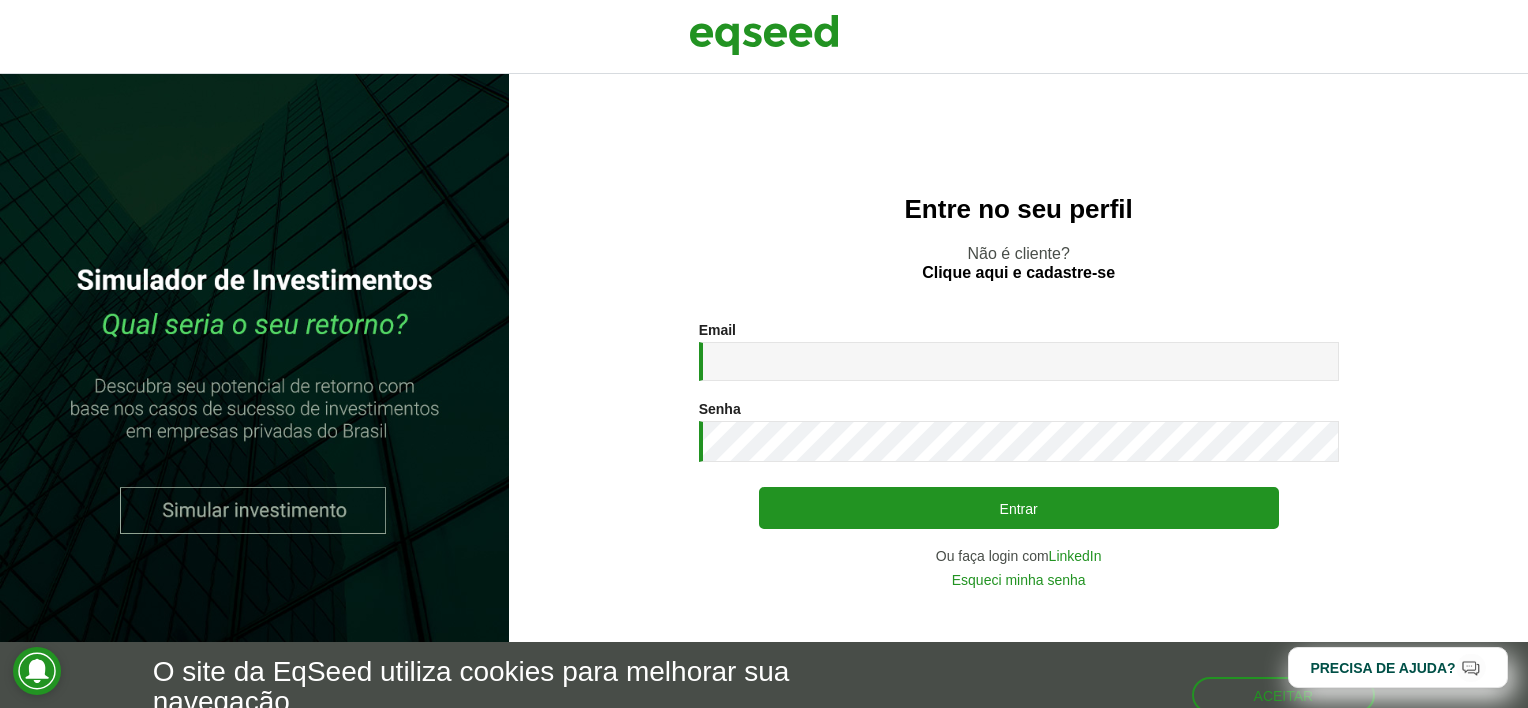 scroll, scrollTop: 0, scrollLeft: 0, axis: both 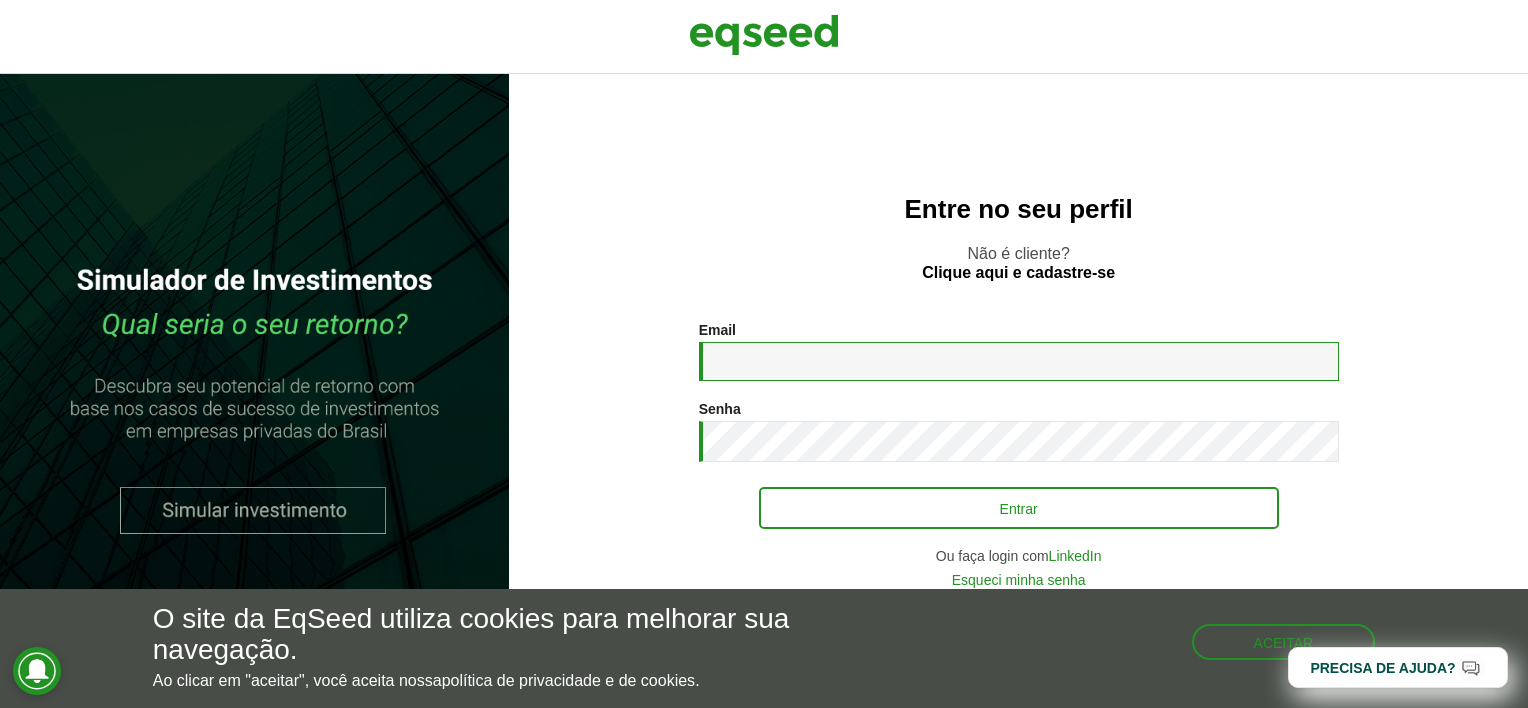 type on "**********" 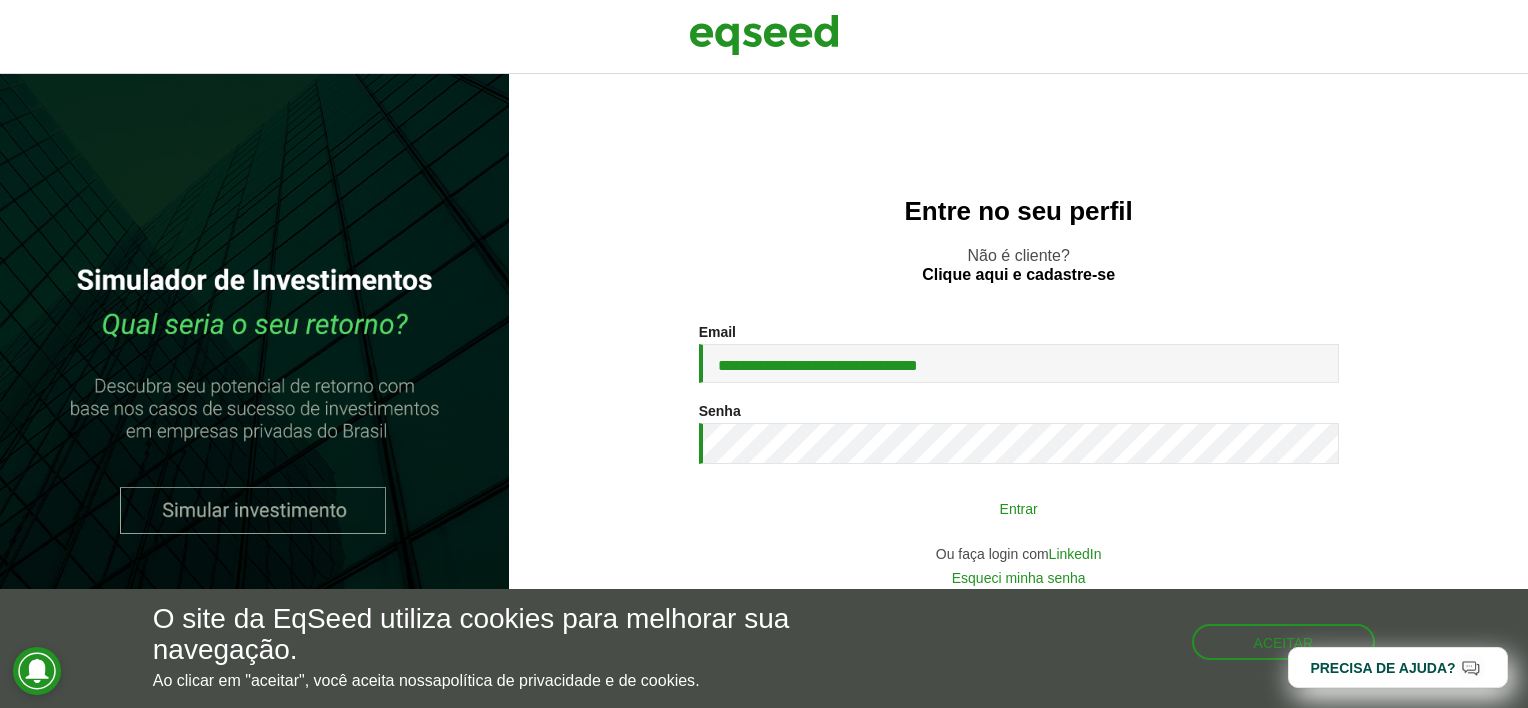 click on "Entrar" at bounding box center [1019, 508] 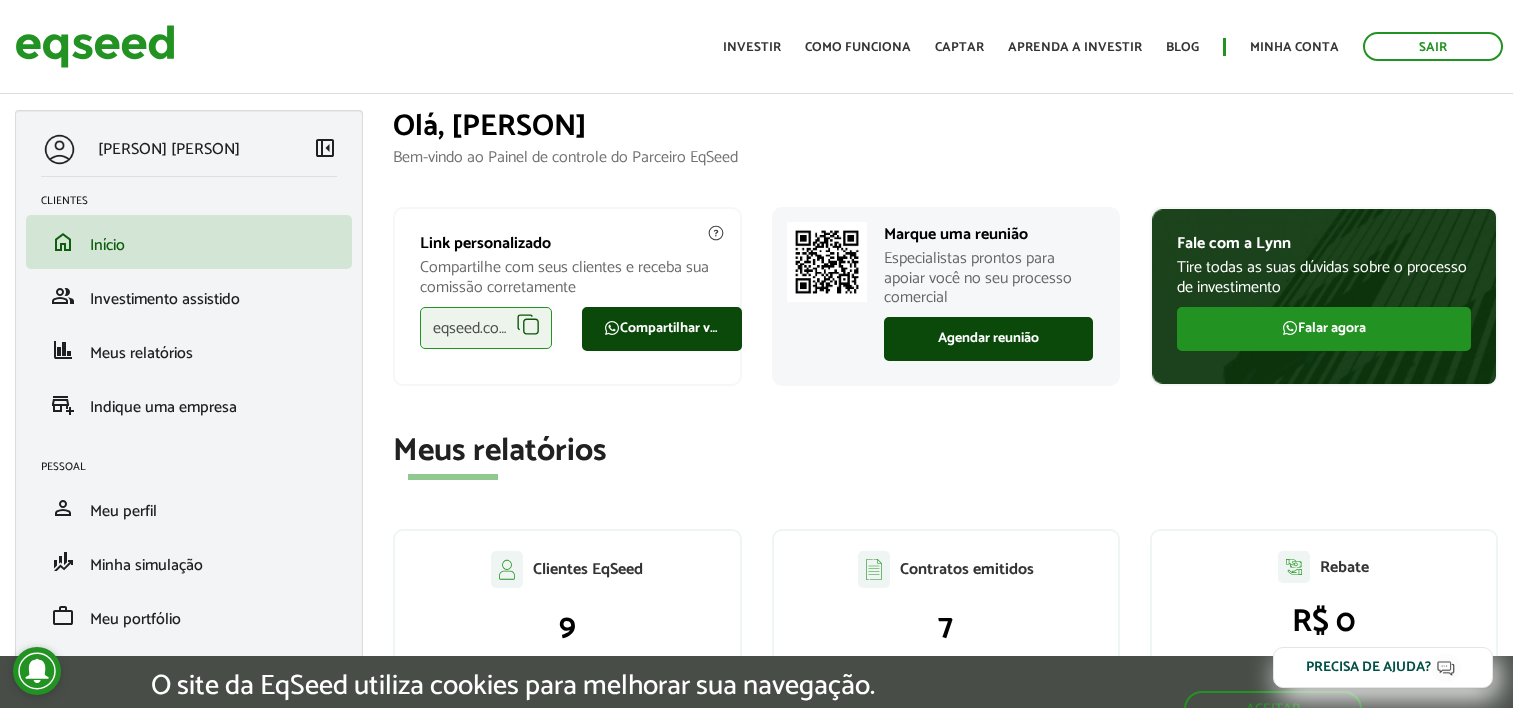 scroll, scrollTop: 0, scrollLeft: 0, axis: both 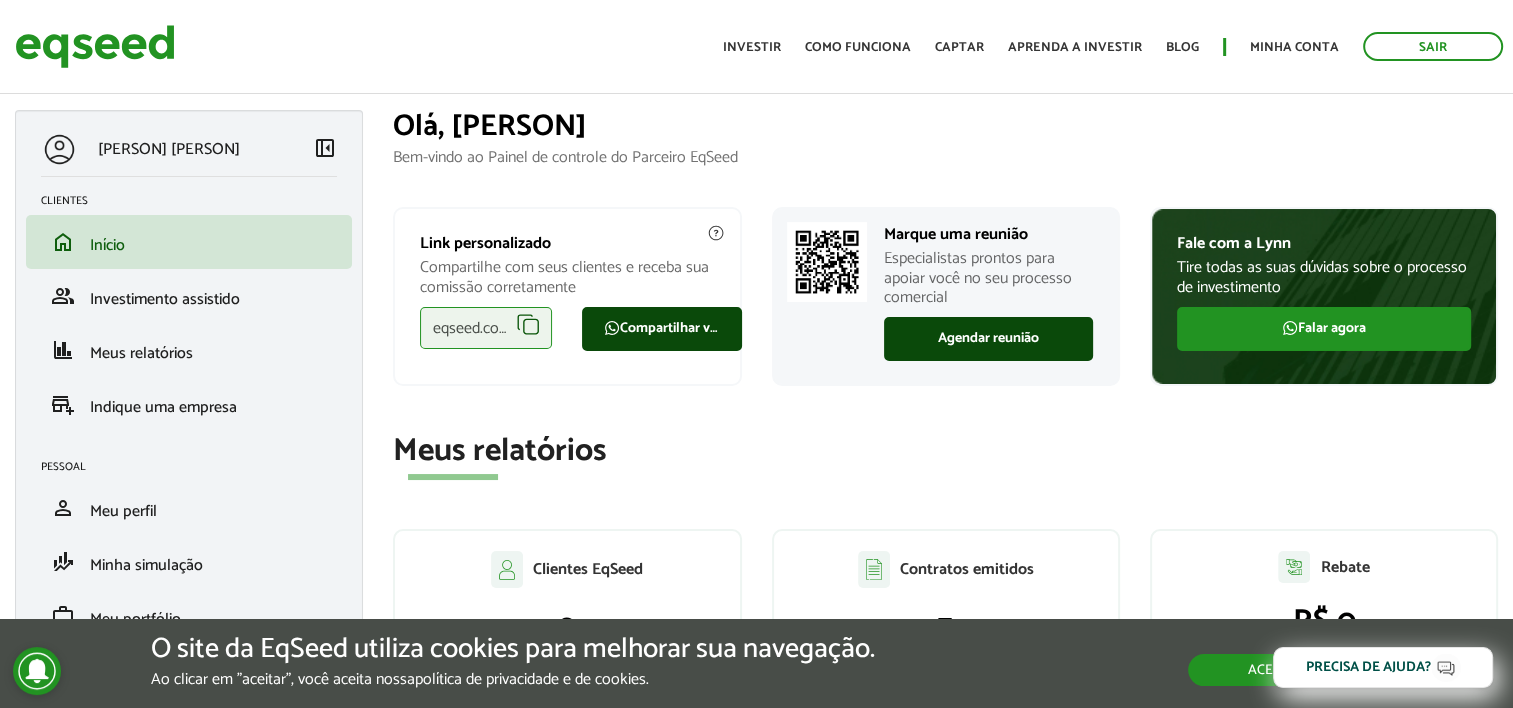 click on "Aceitar" at bounding box center (1275, 670) 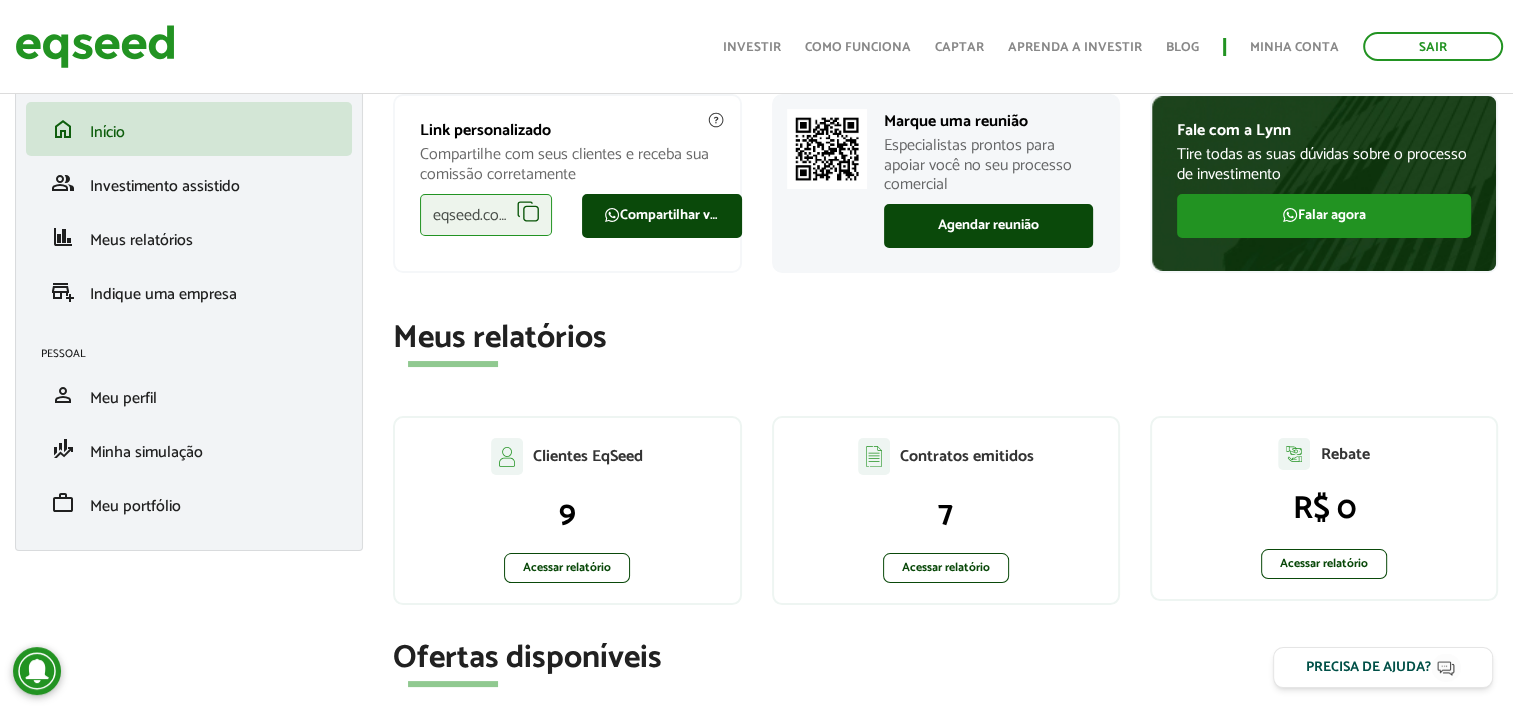 scroll, scrollTop: 200, scrollLeft: 0, axis: vertical 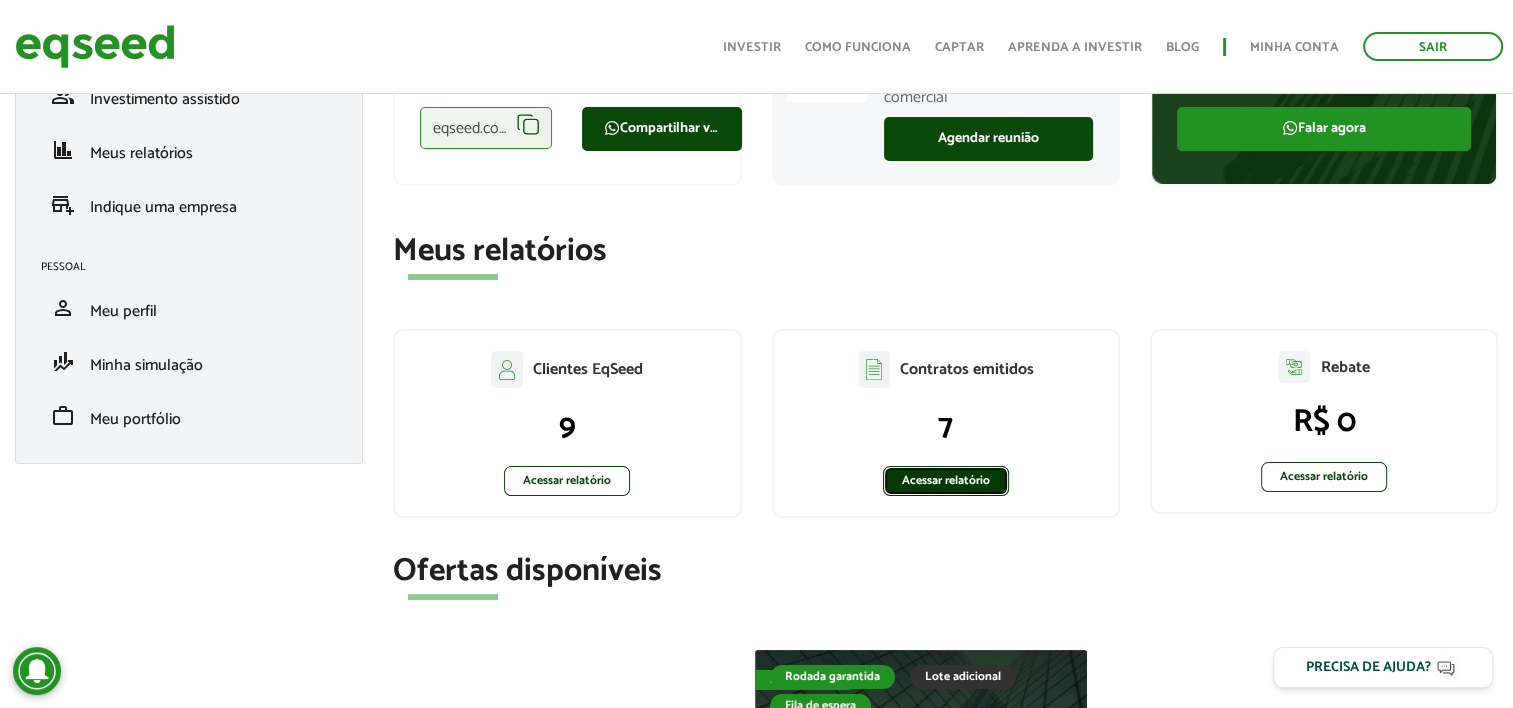 click on "Acessar relatório" at bounding box center (946, 481) 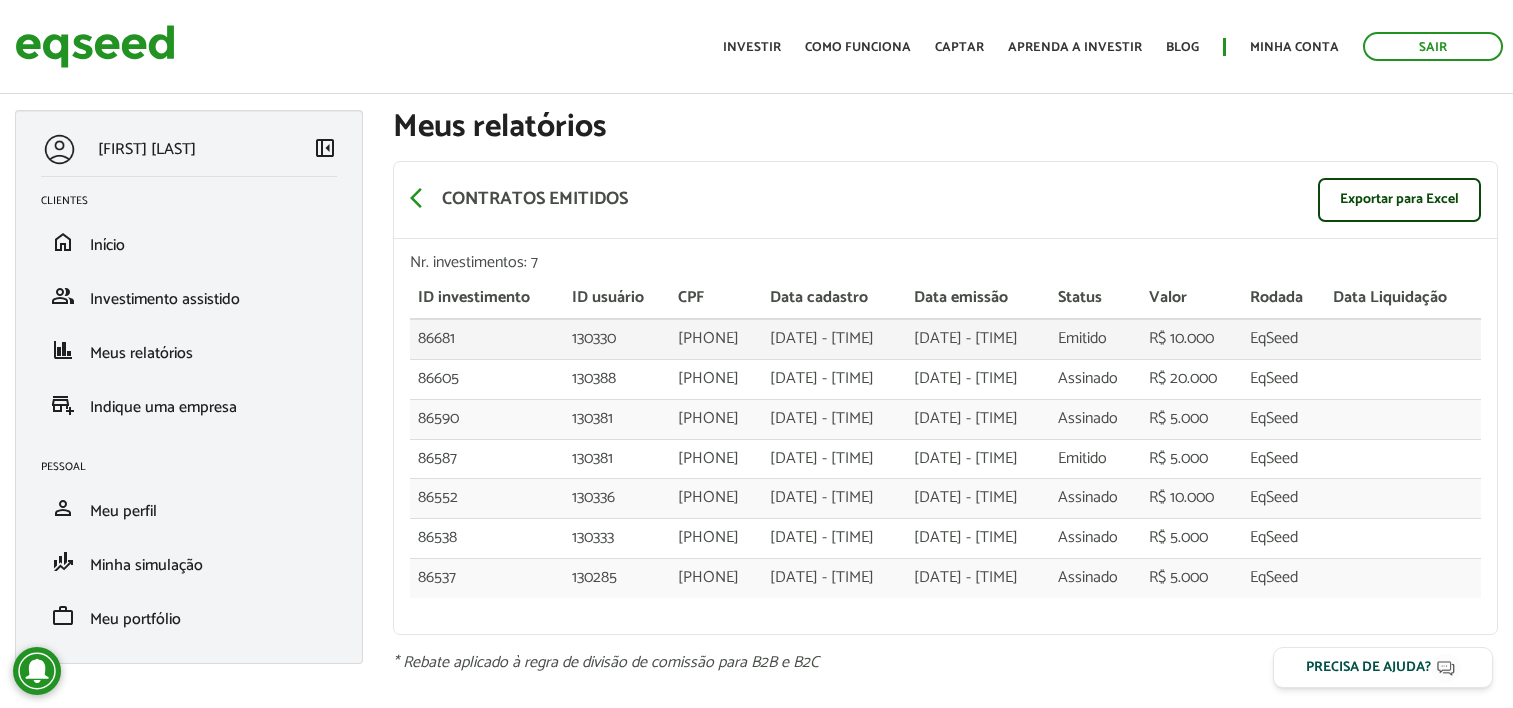scroll, scrollTop: 0, scrollLeft: 0, axis: both 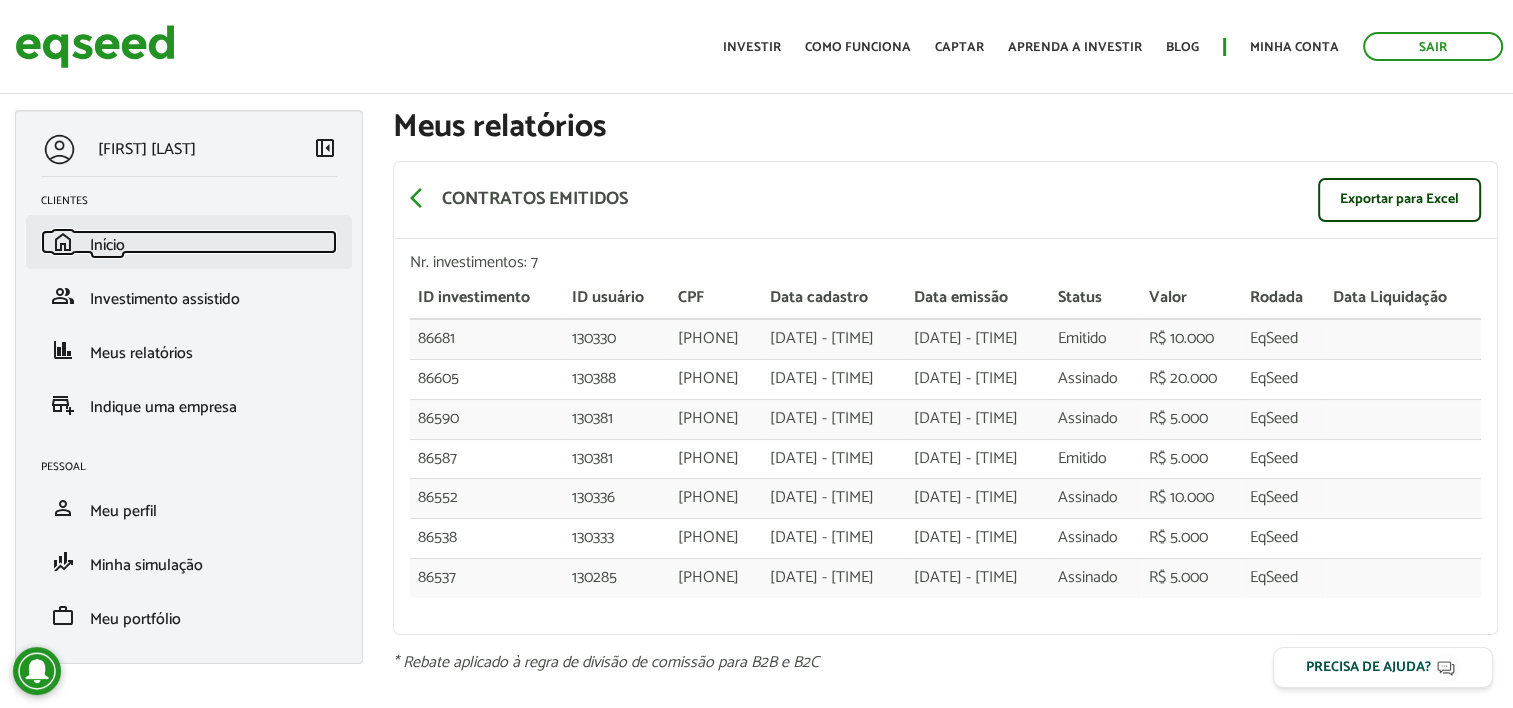 click on "Início" at bounding box center [107, 245] 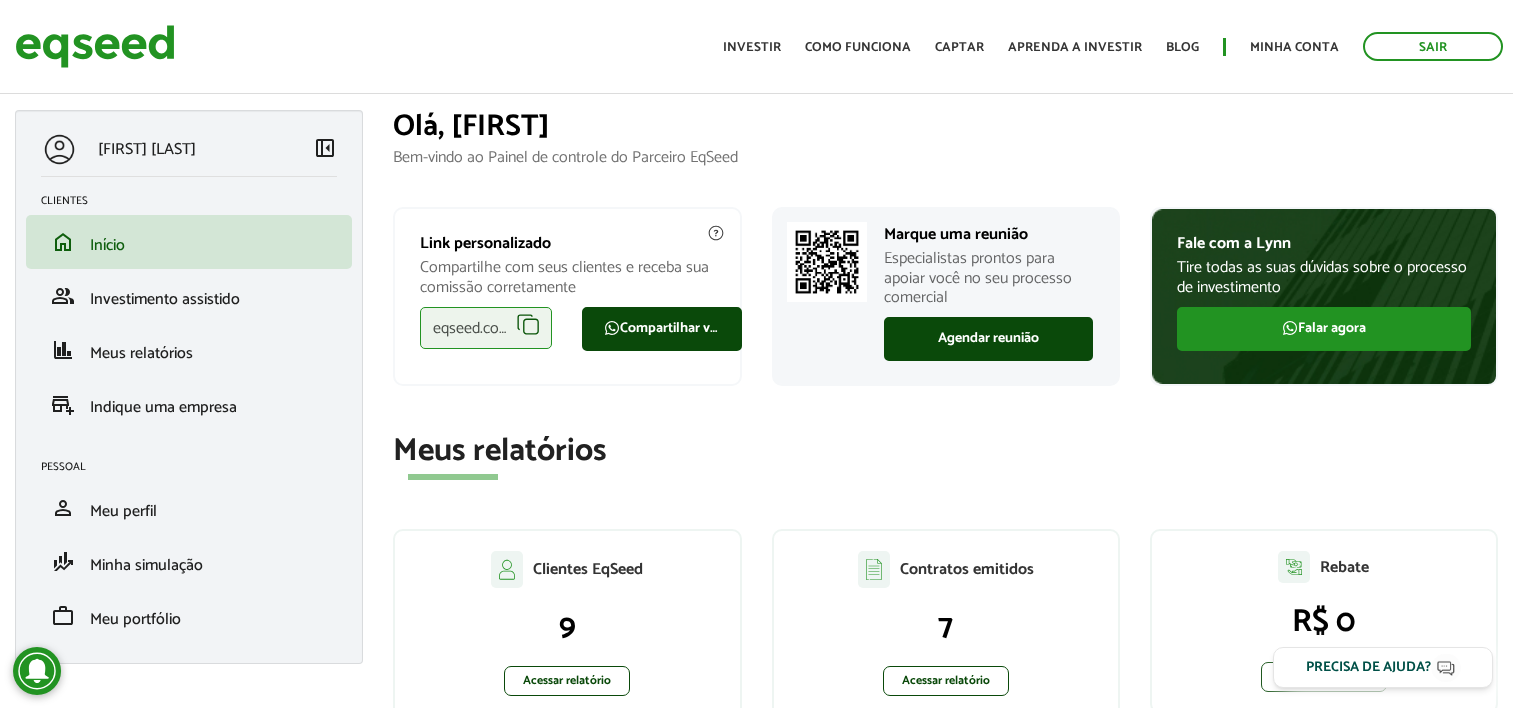 scroll, scrollTop: 0, scrollLeft: 0, axis: both 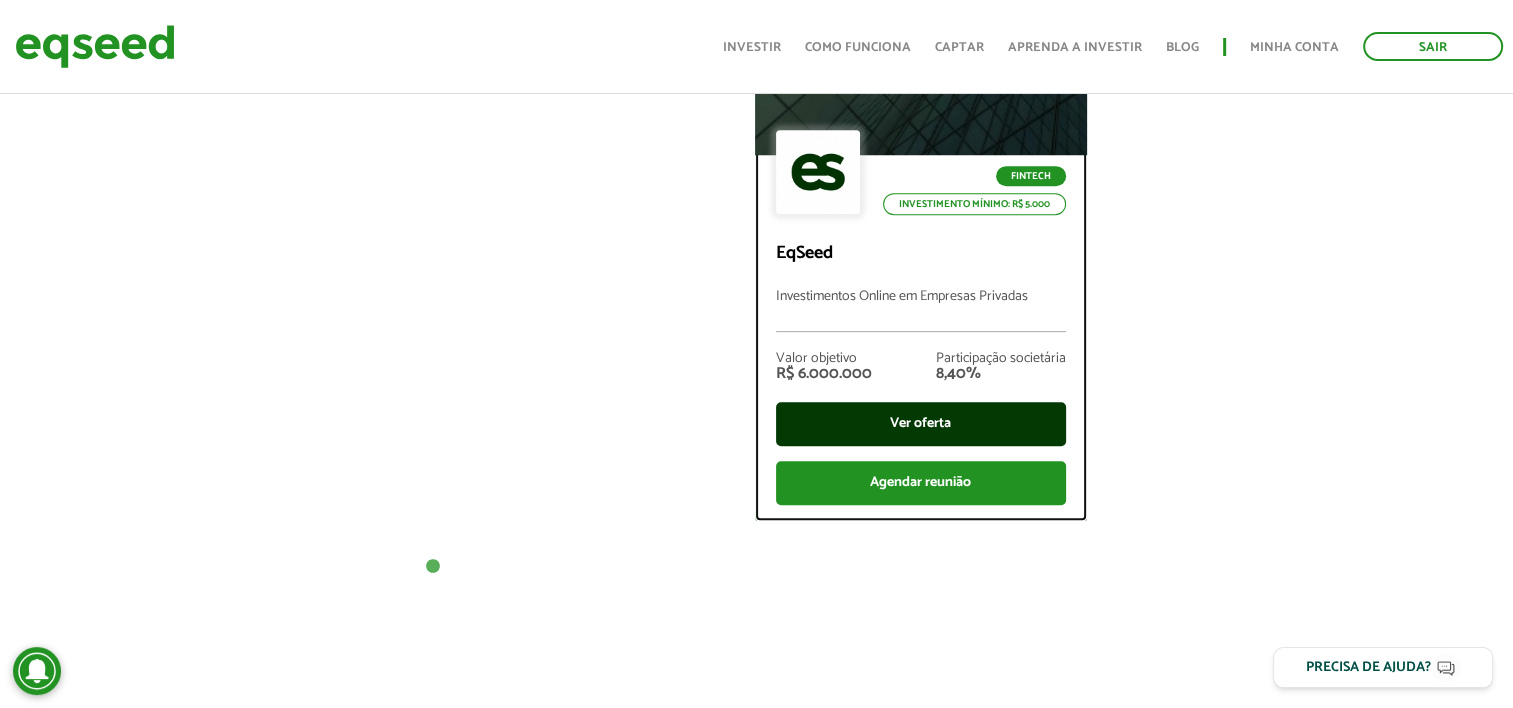 click on "Ver oferta" at bounding box center (921, 424) 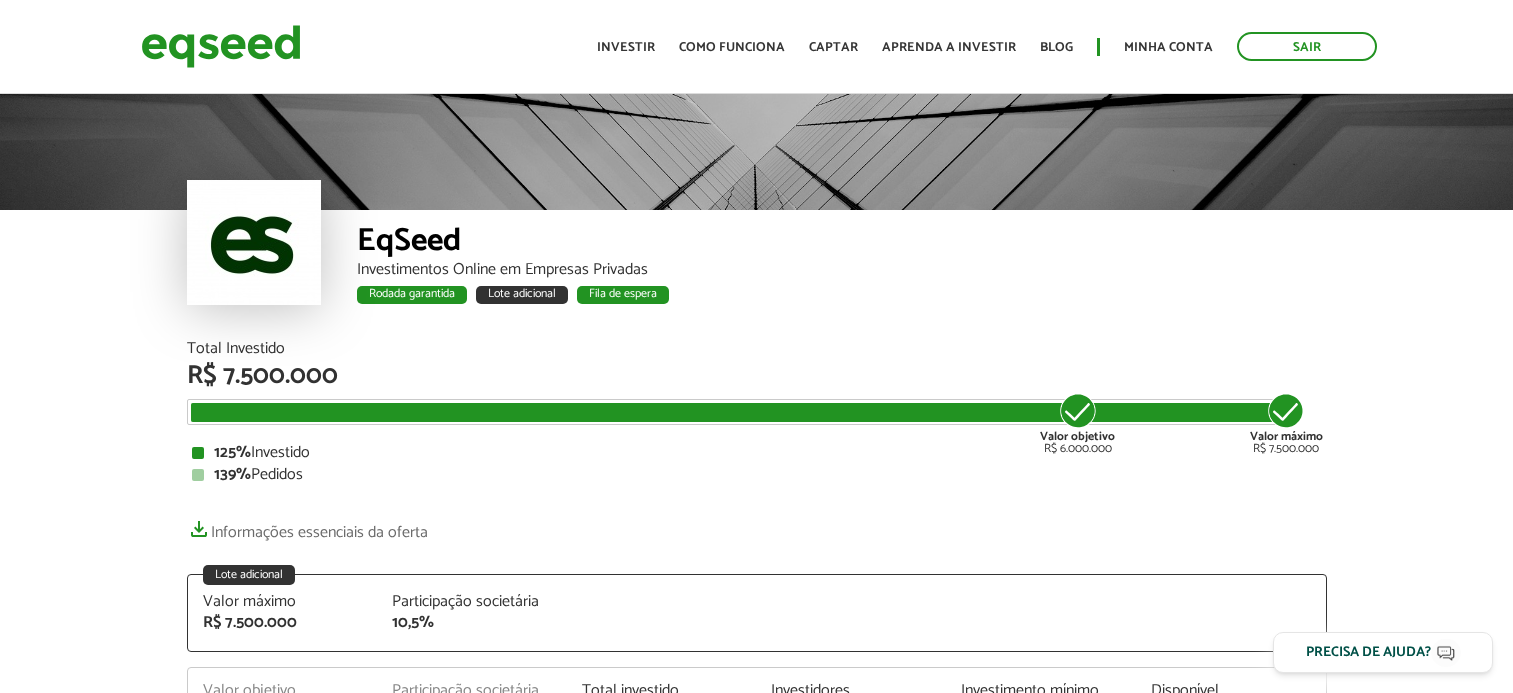 scroll, scrollTop: 0, scrollLeft: 0, axis: both 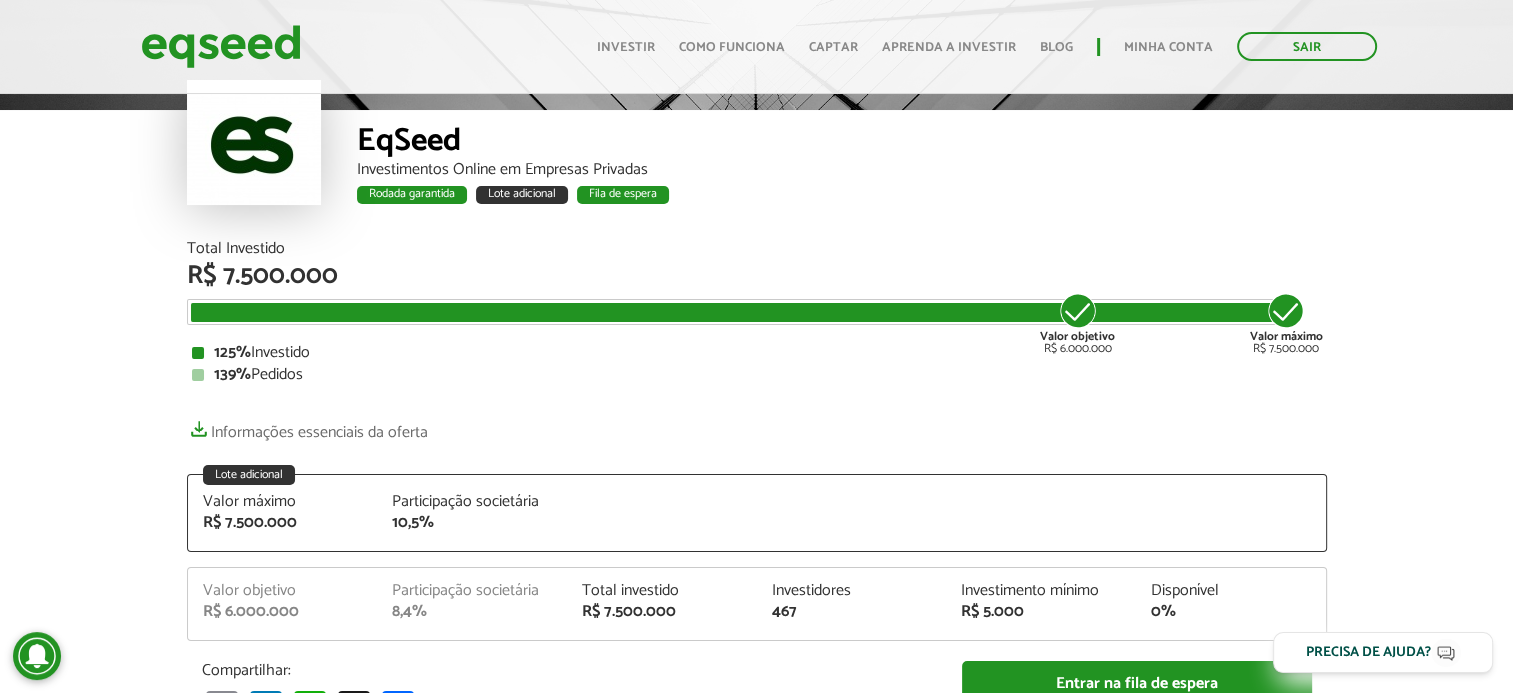 click on "Valor máximo R$ 7.500.000" at bounding box center (1286, 323) 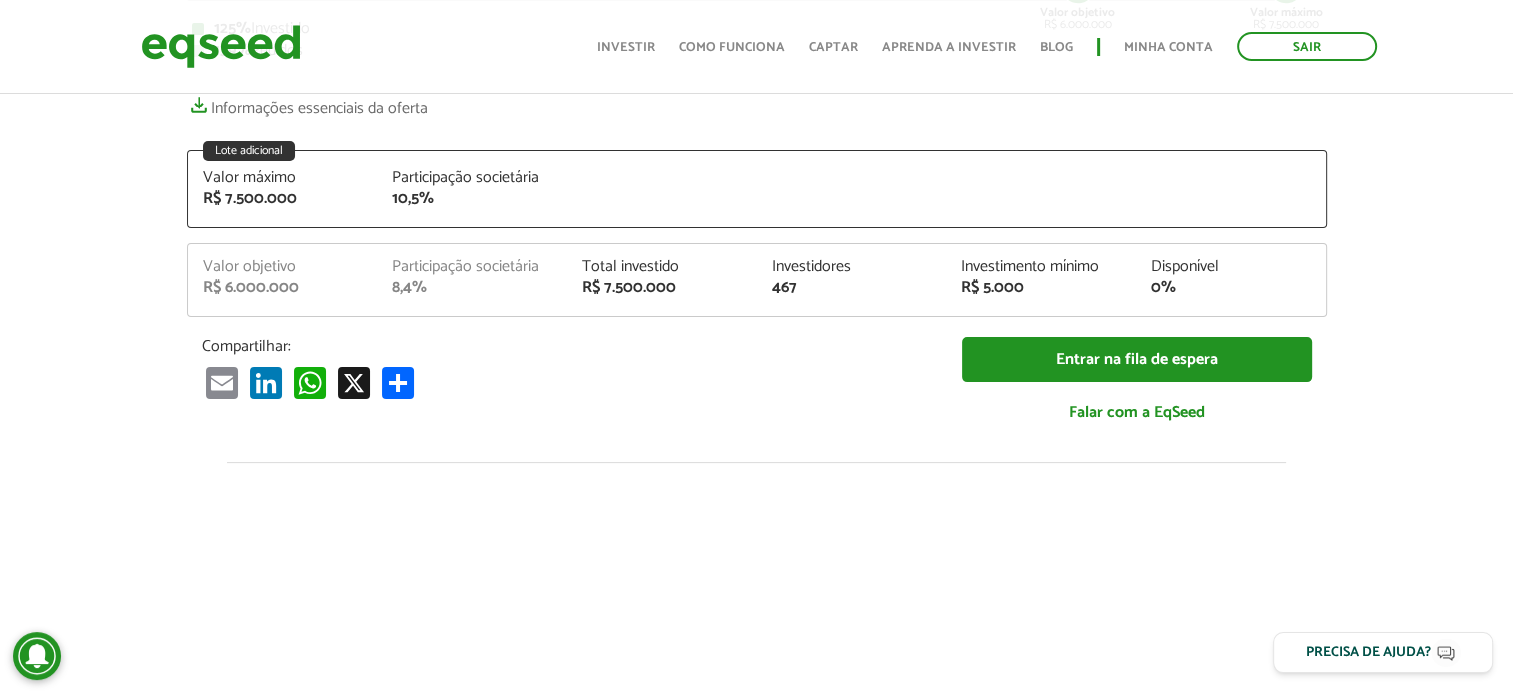 scroll, scrollTop: 0, scrollLeft: 0, axis: both 